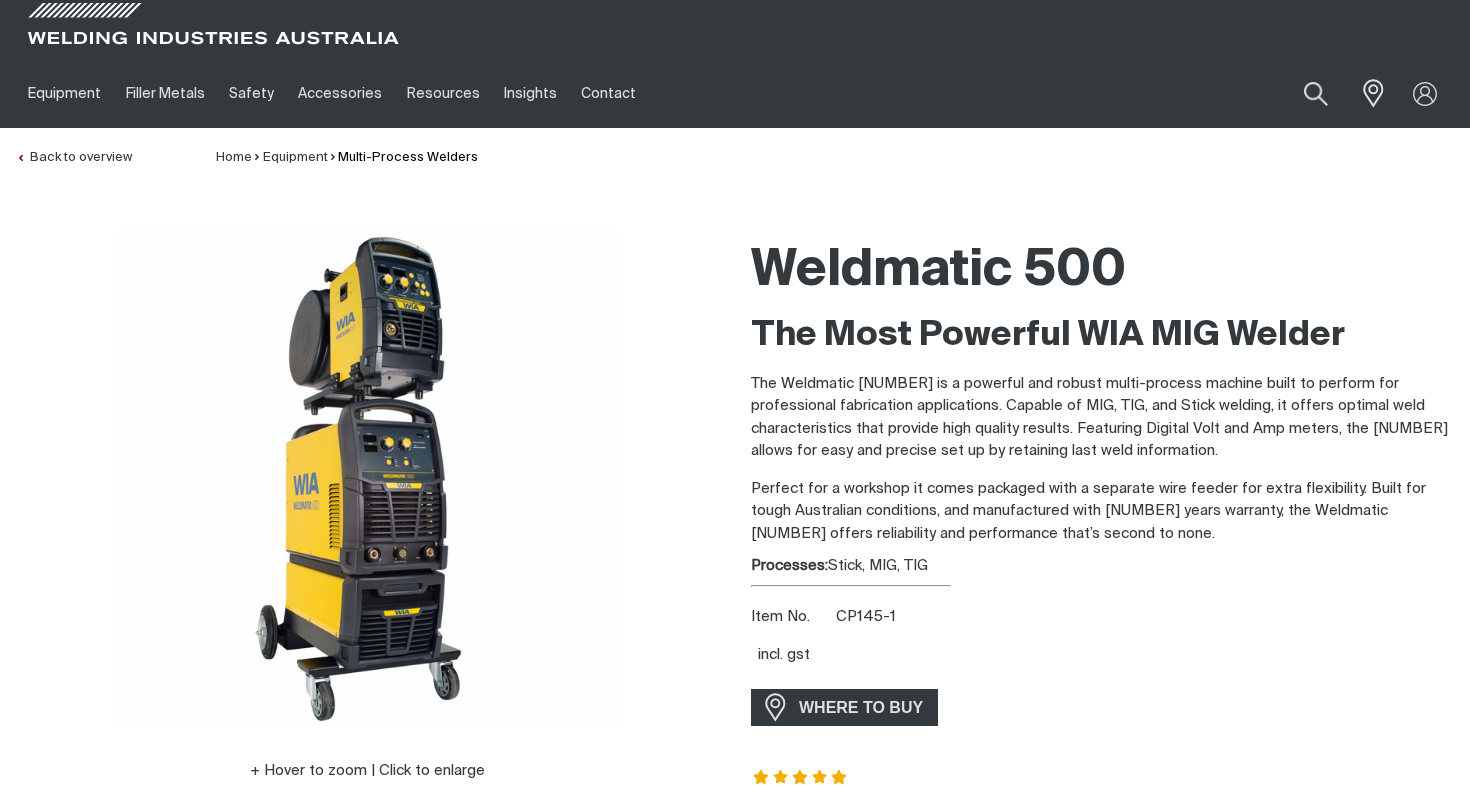 scroll, scrollTop: 0, scrollLeft: 0, axis: both 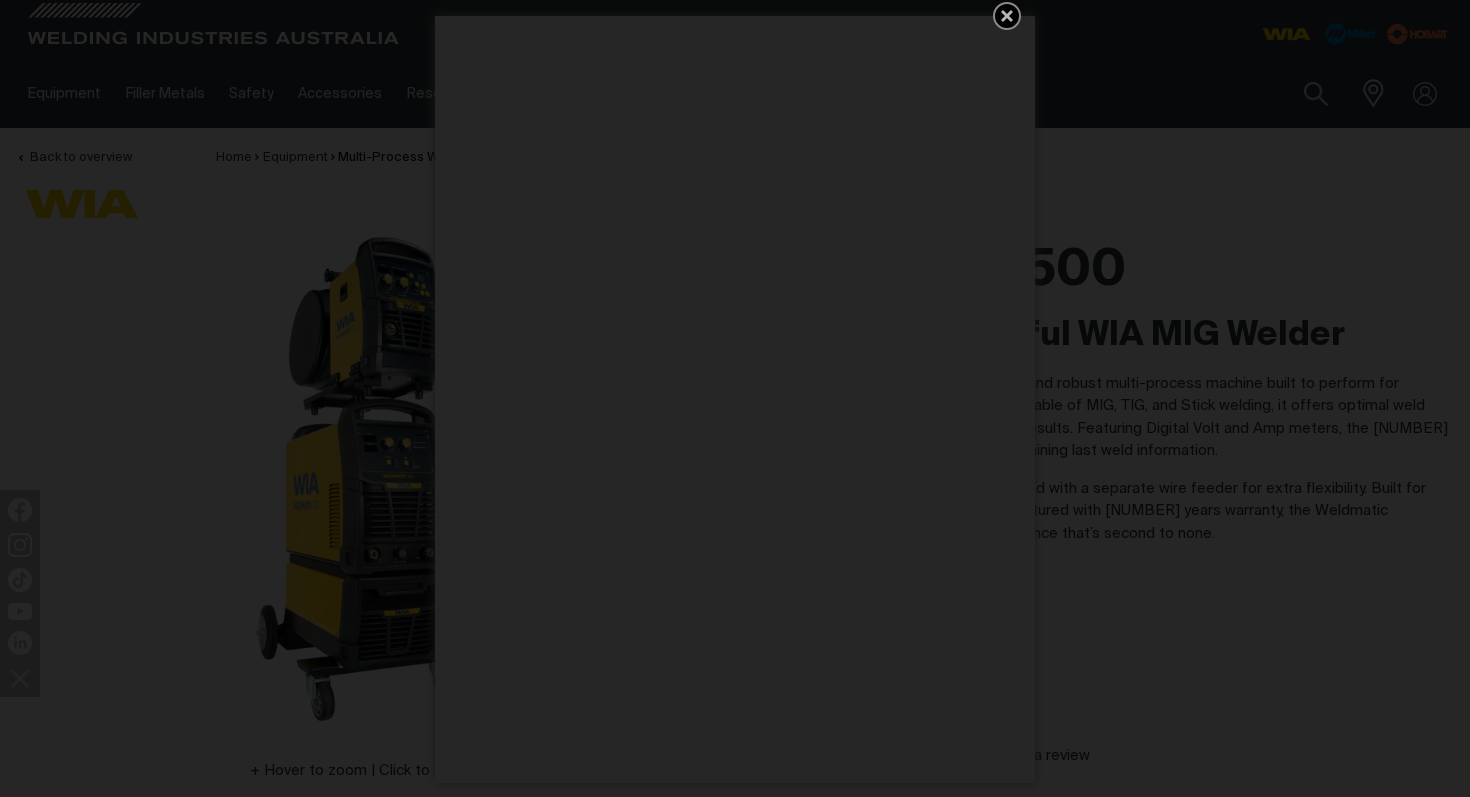 click at bounding box center [735, 398] 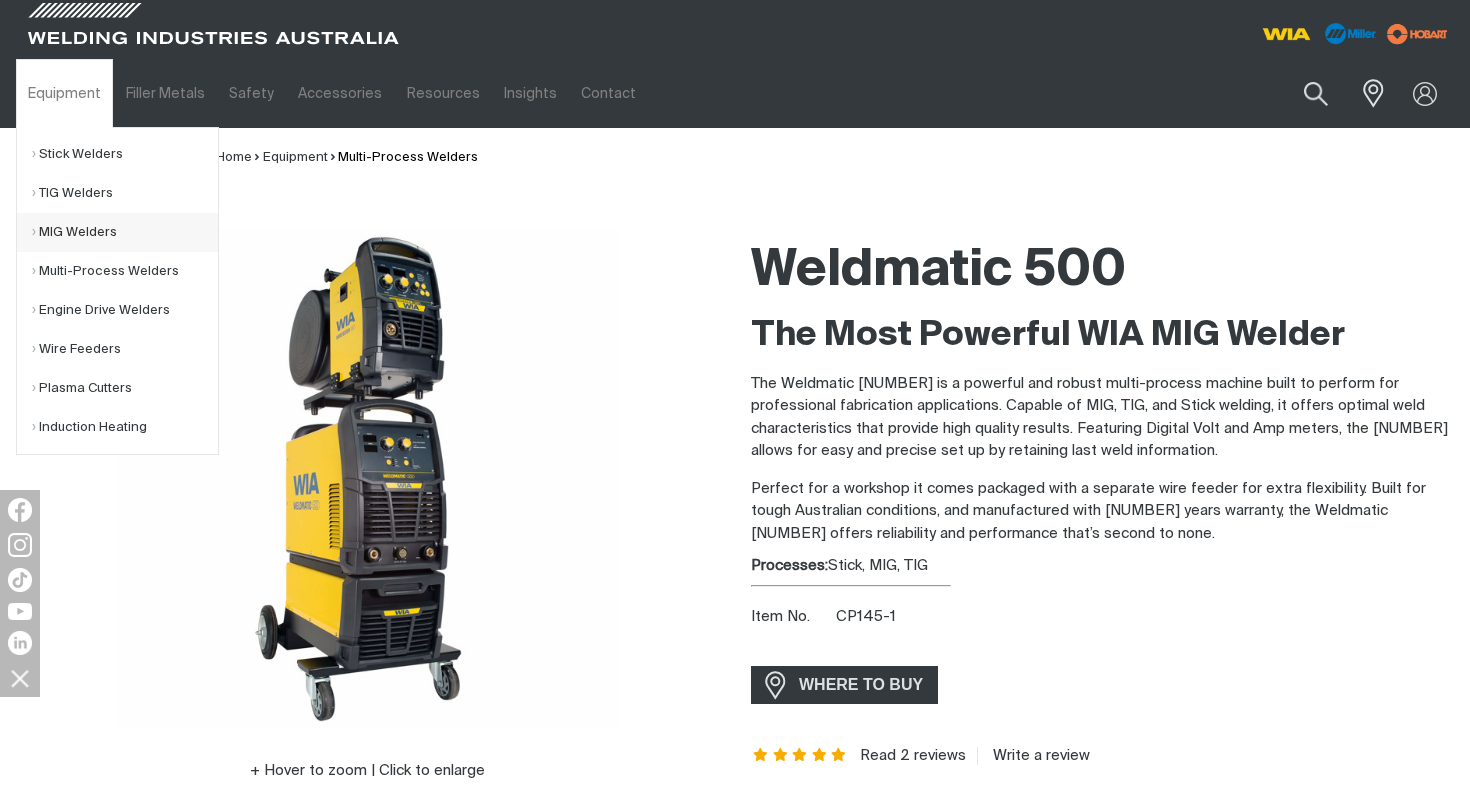 click on "MIG Welders" at bounding box center (125, 232) 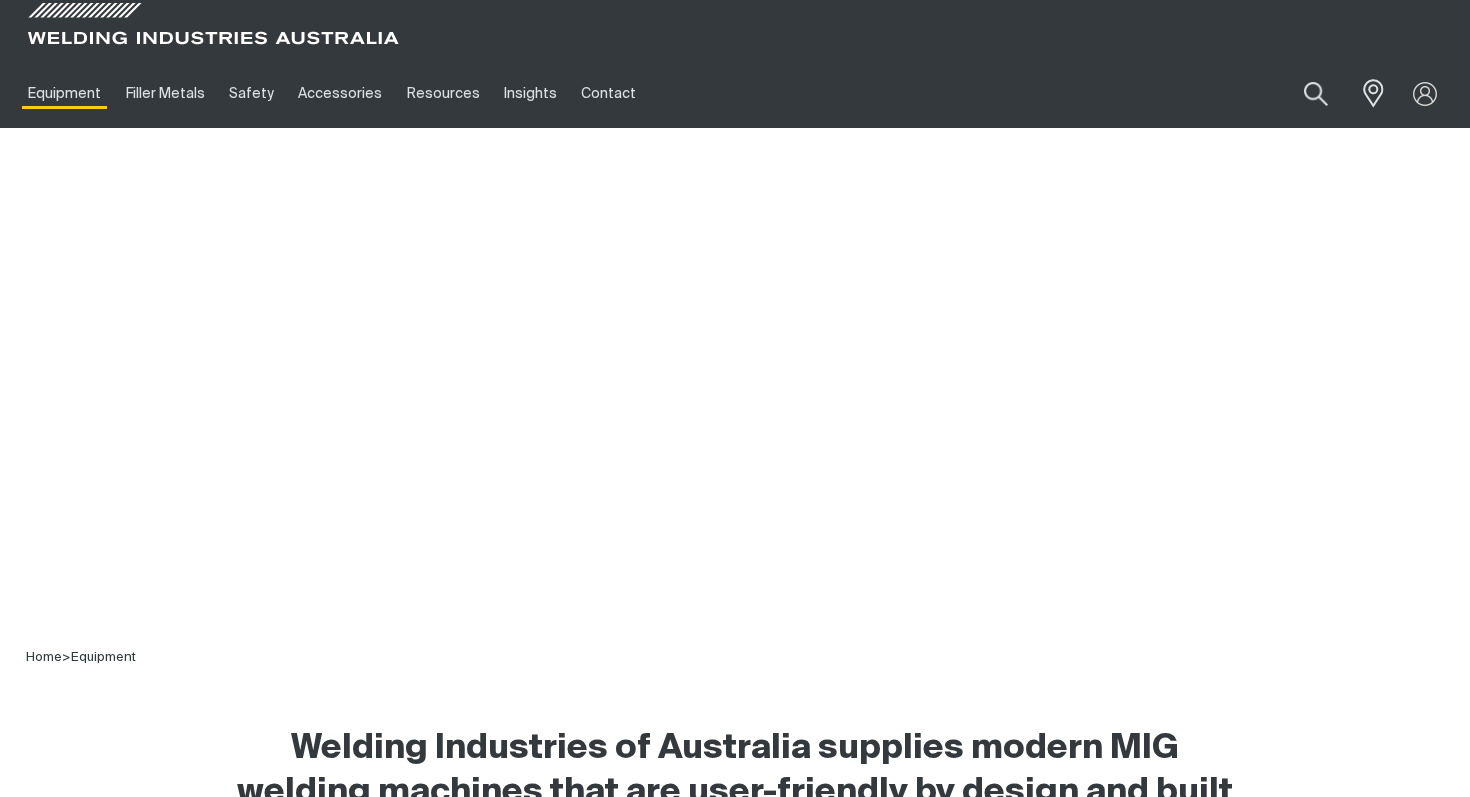scroll, scrollTop: 0, scrollLeft: 0, axis: both 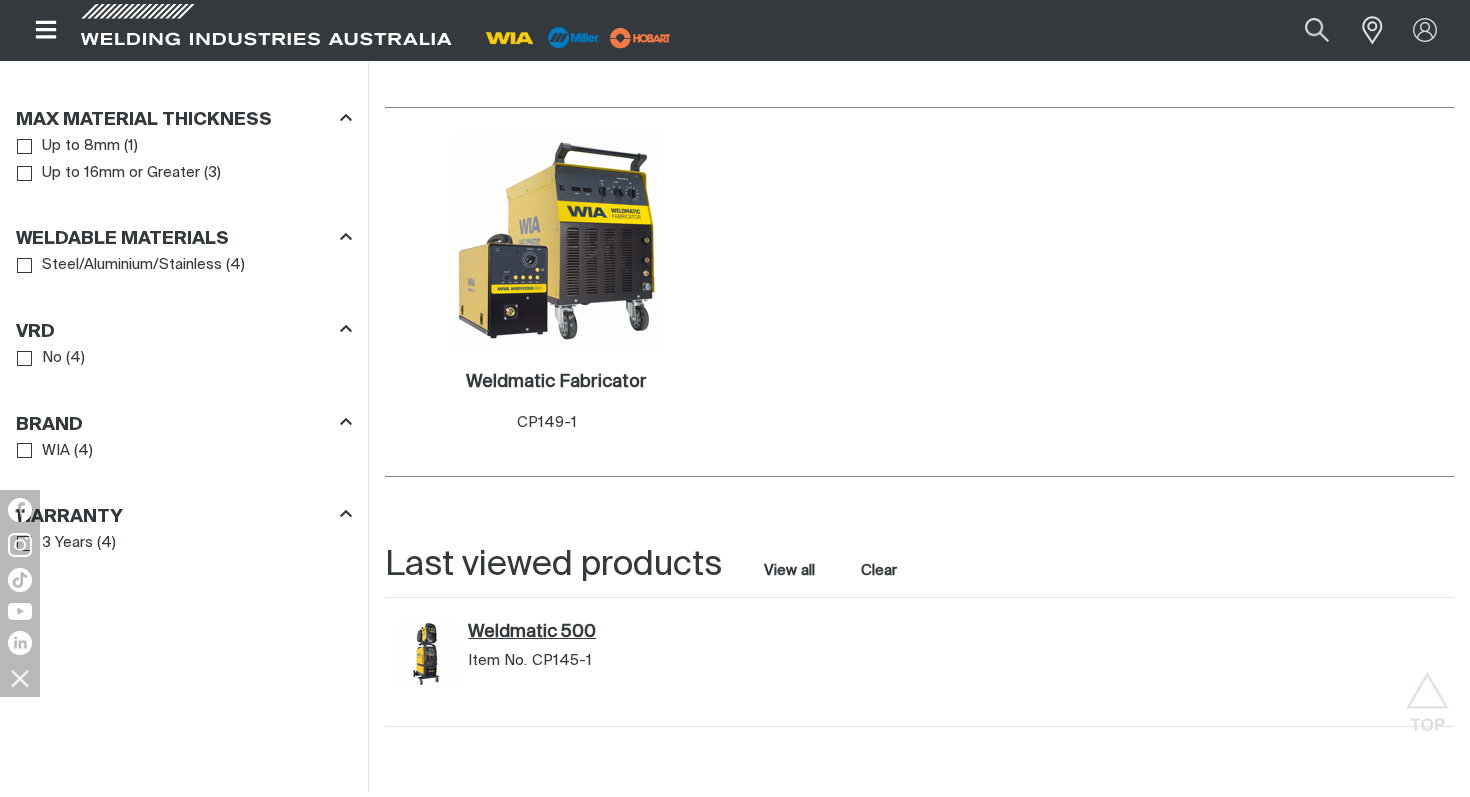 click on "Weldmatic 500" at bounding box center [599, 633] 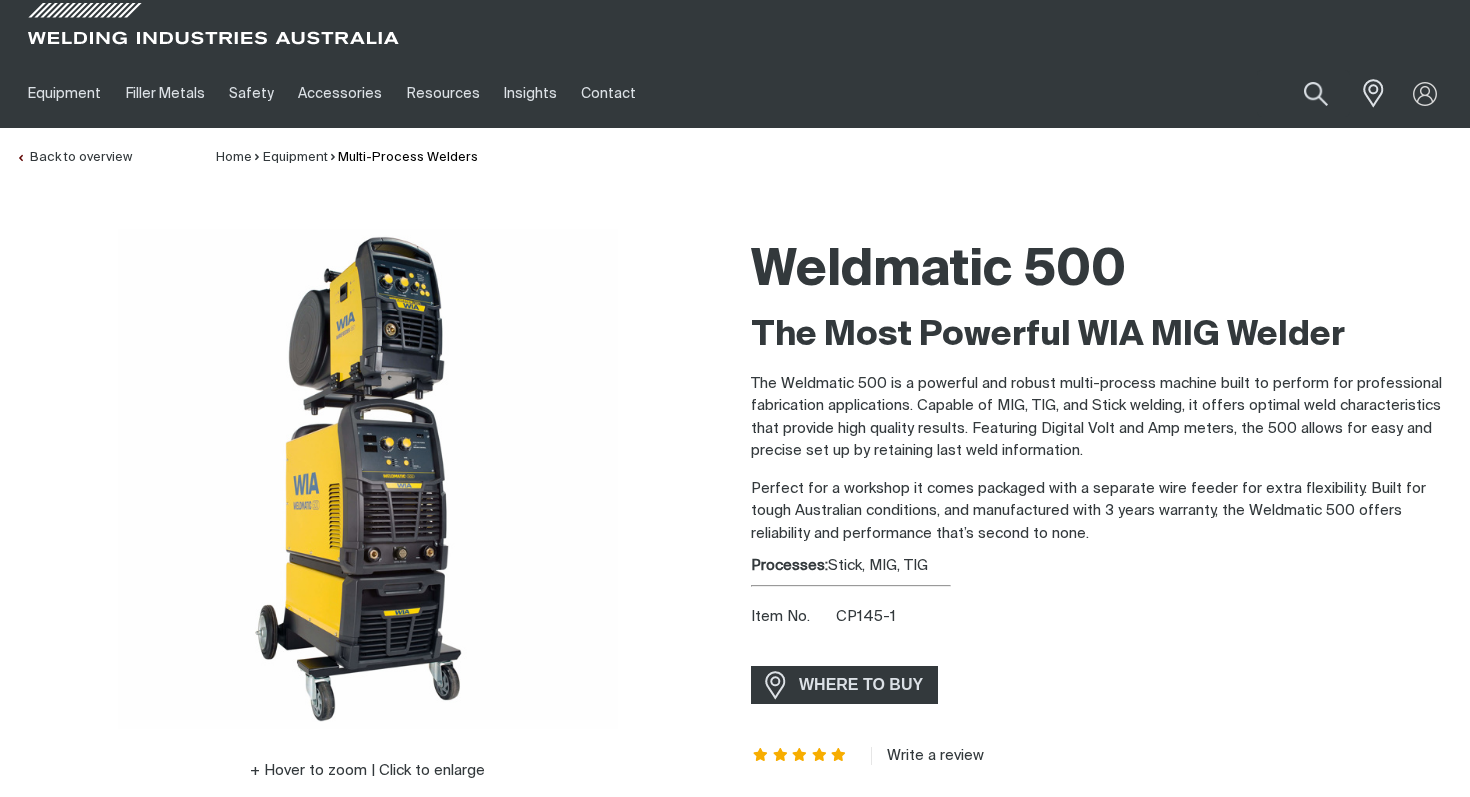 scroll, scrollTop: 0, scrollLeft: 0, axis: both 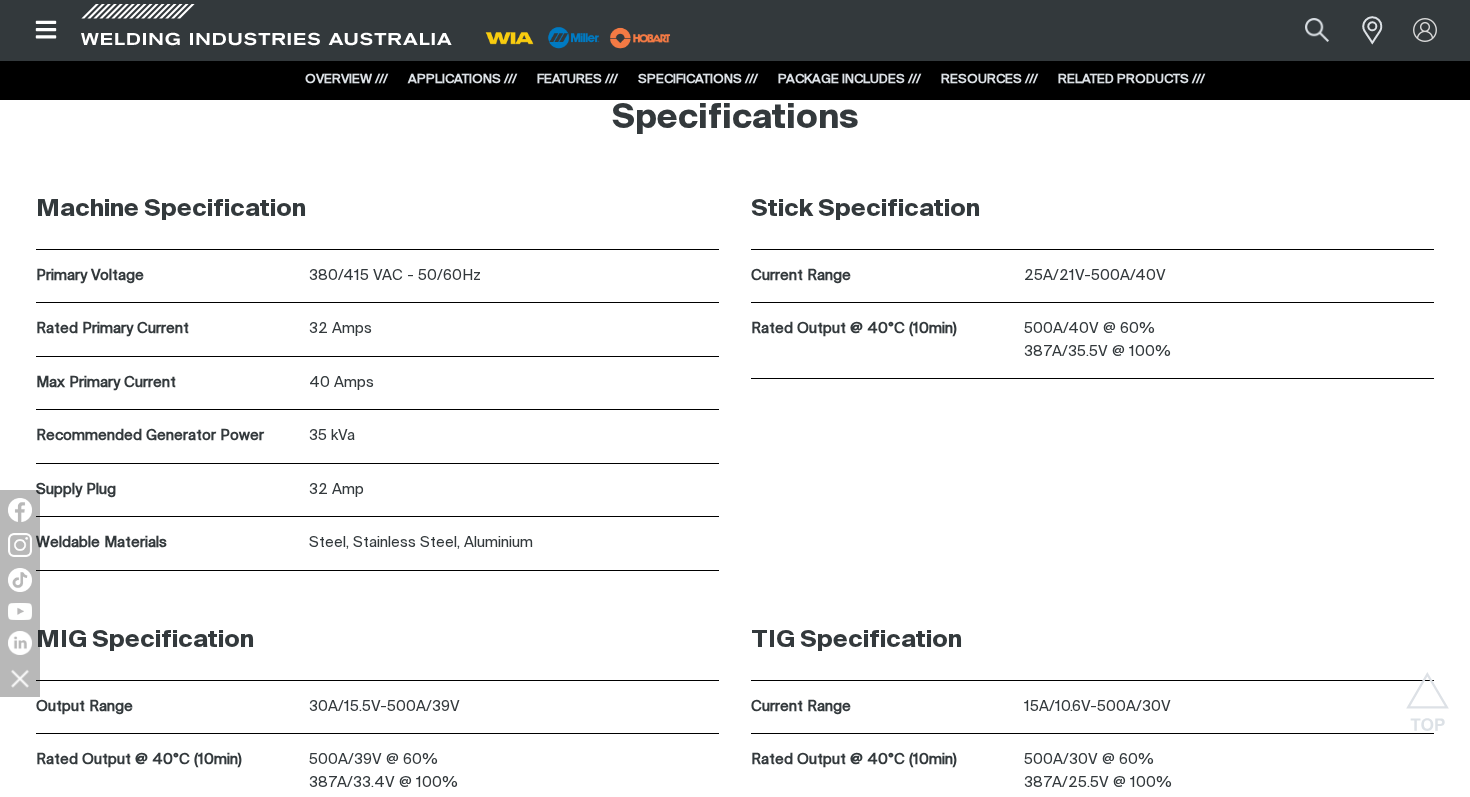 click at bounding box center [510, 38] 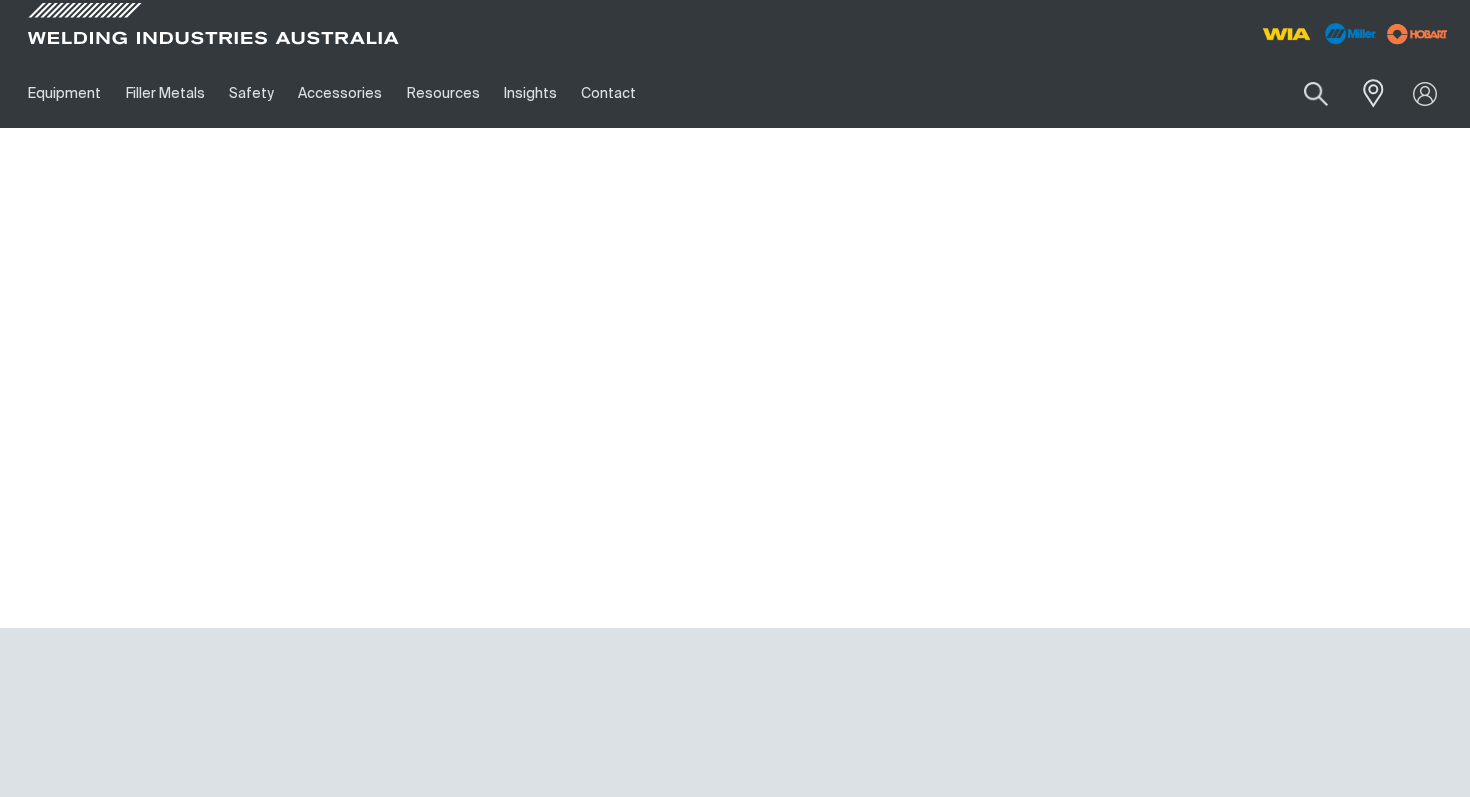 scroll, scrollTop: 0, scrollLeft: 0, axis: both 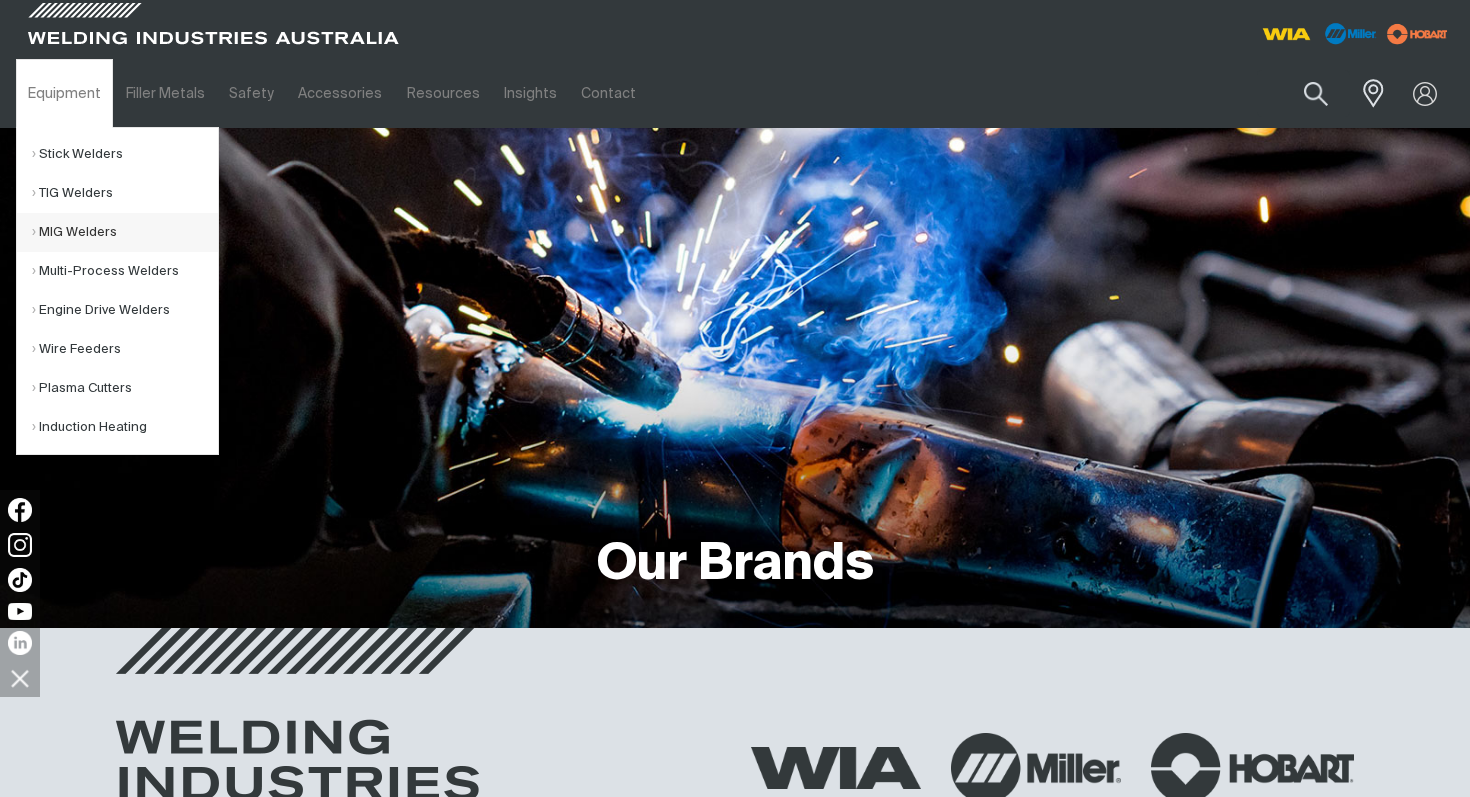 click on "MIG Welders" at bounding box center (125, 232) 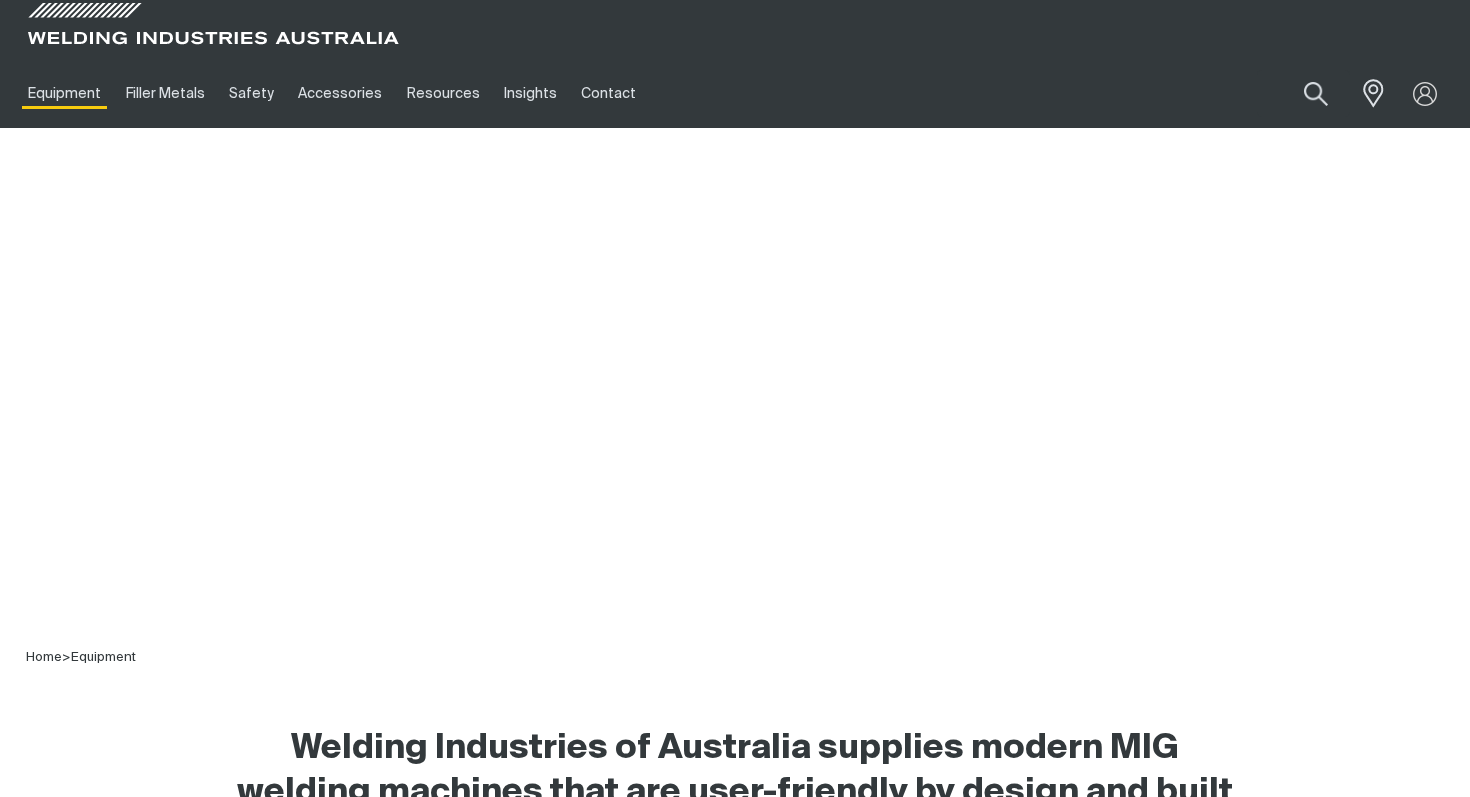 scroll, scrollTop: 127, scrollLeft: 0, axis: vertical 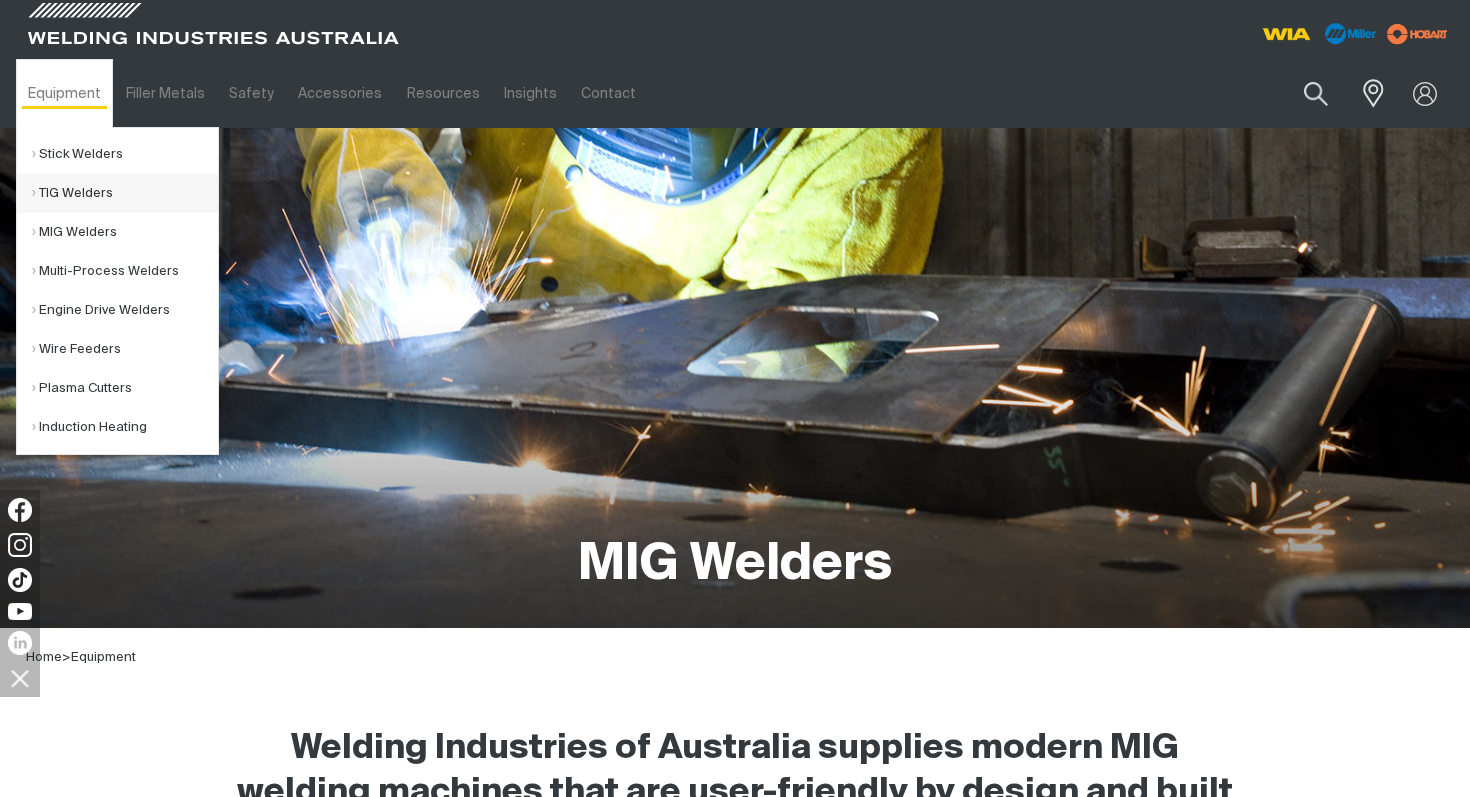 click on "TIG Welders" at bounding box center (125, 193) 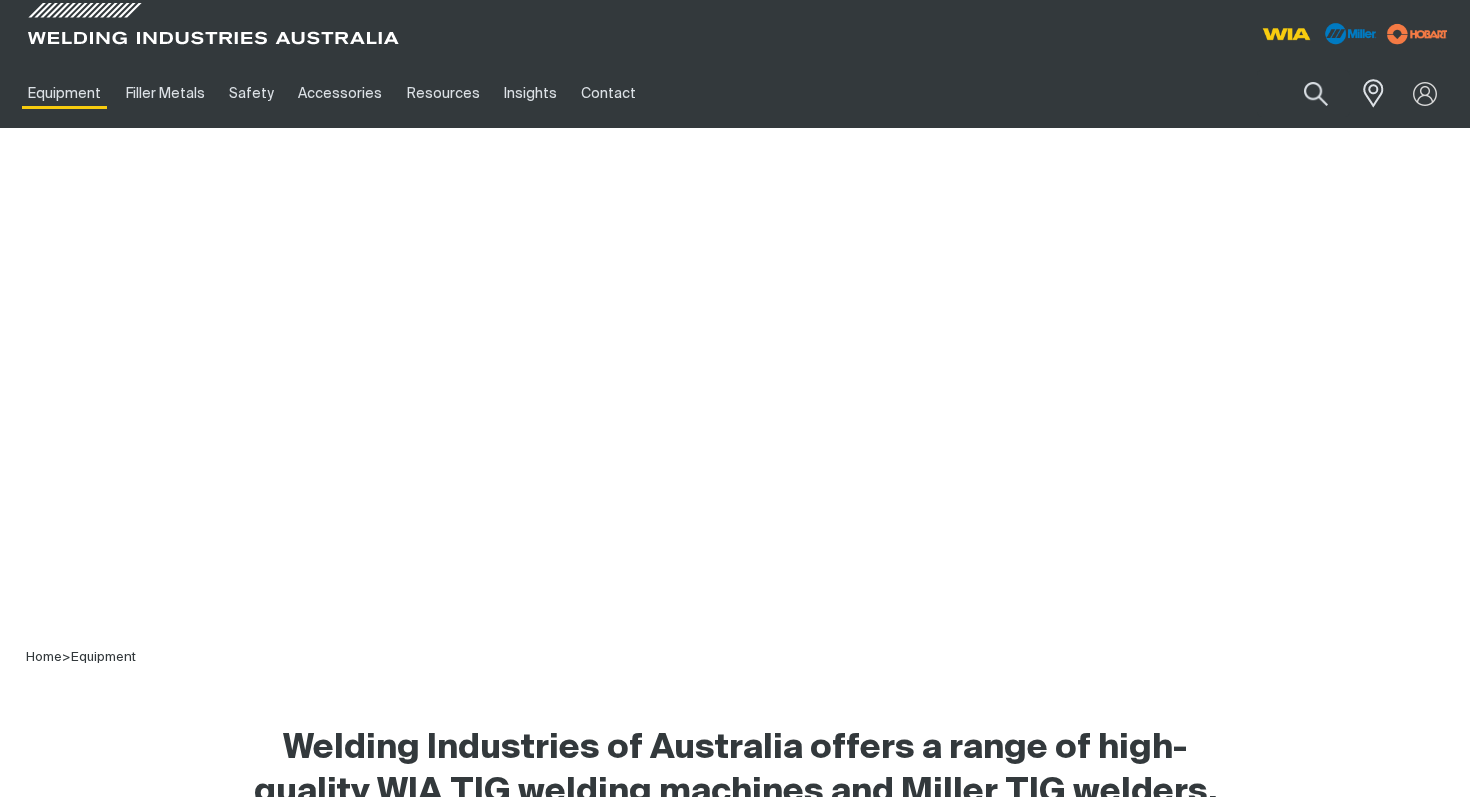 scroll, scrollTop: 0, scrollLeft: 0, axis: both 